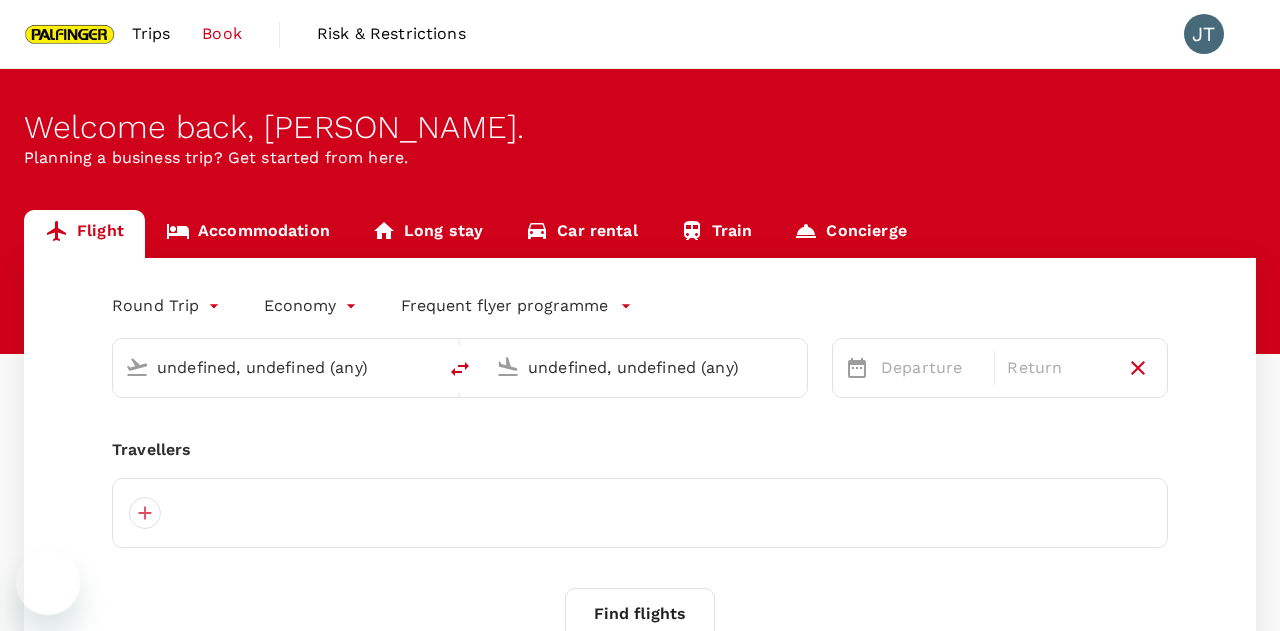 type on "Singapore Changi (SIN)" 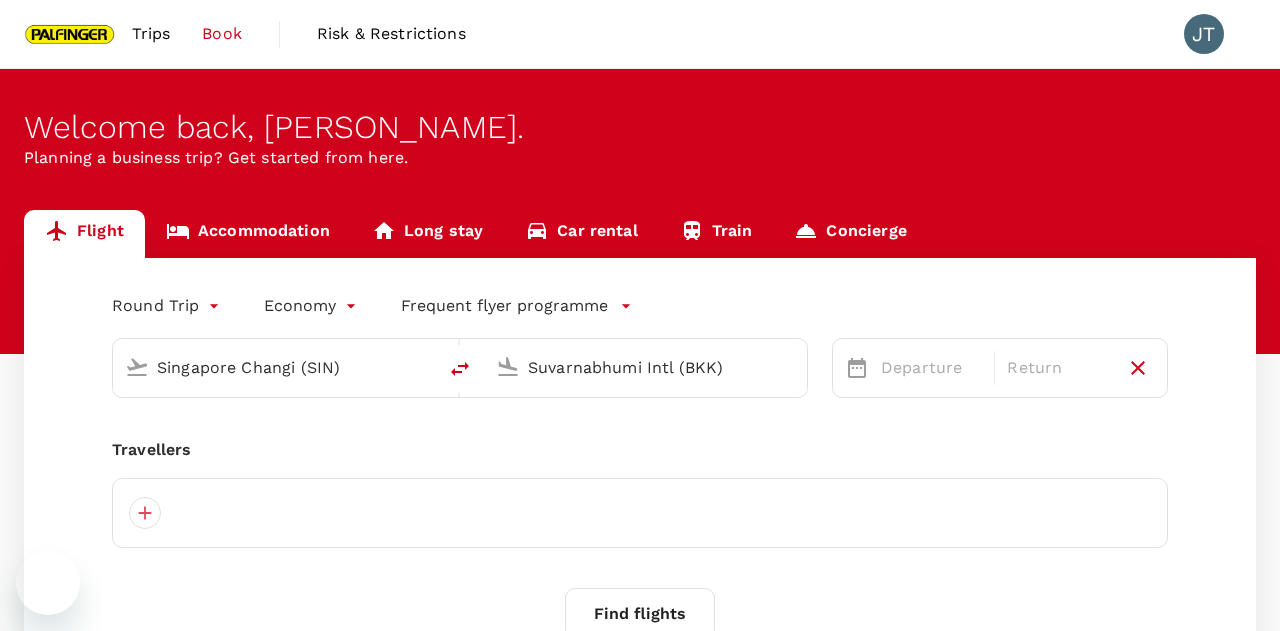 type 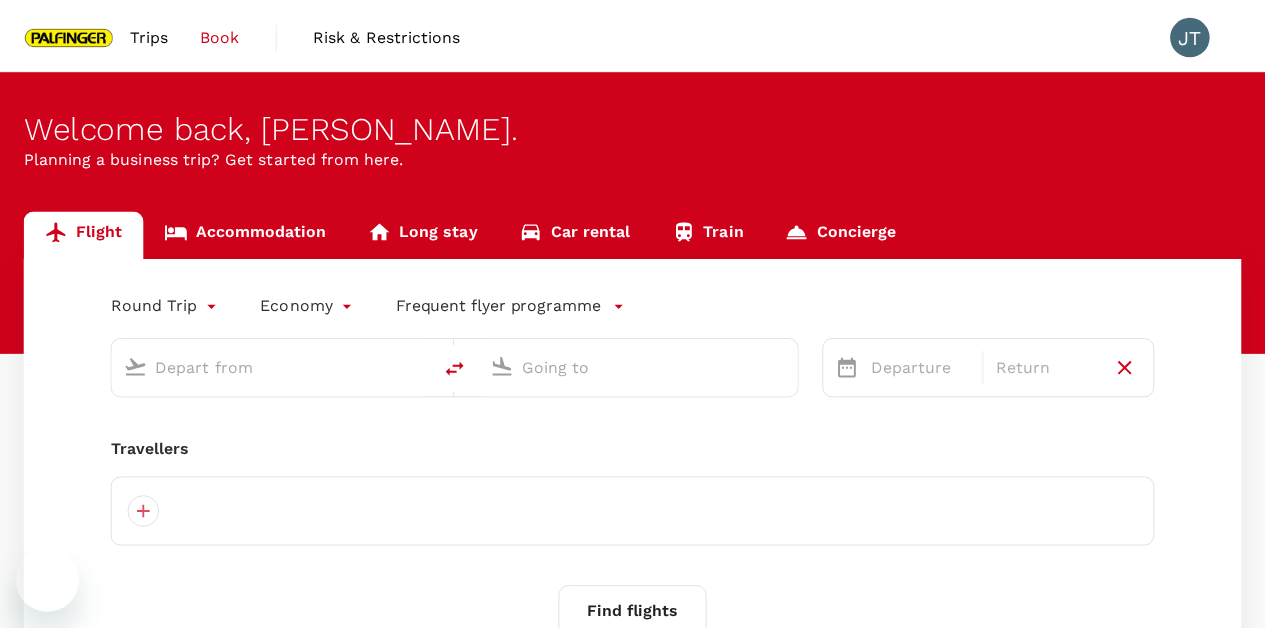 scroll, scrollTop: 0, scrollLeft: 0, axis: both 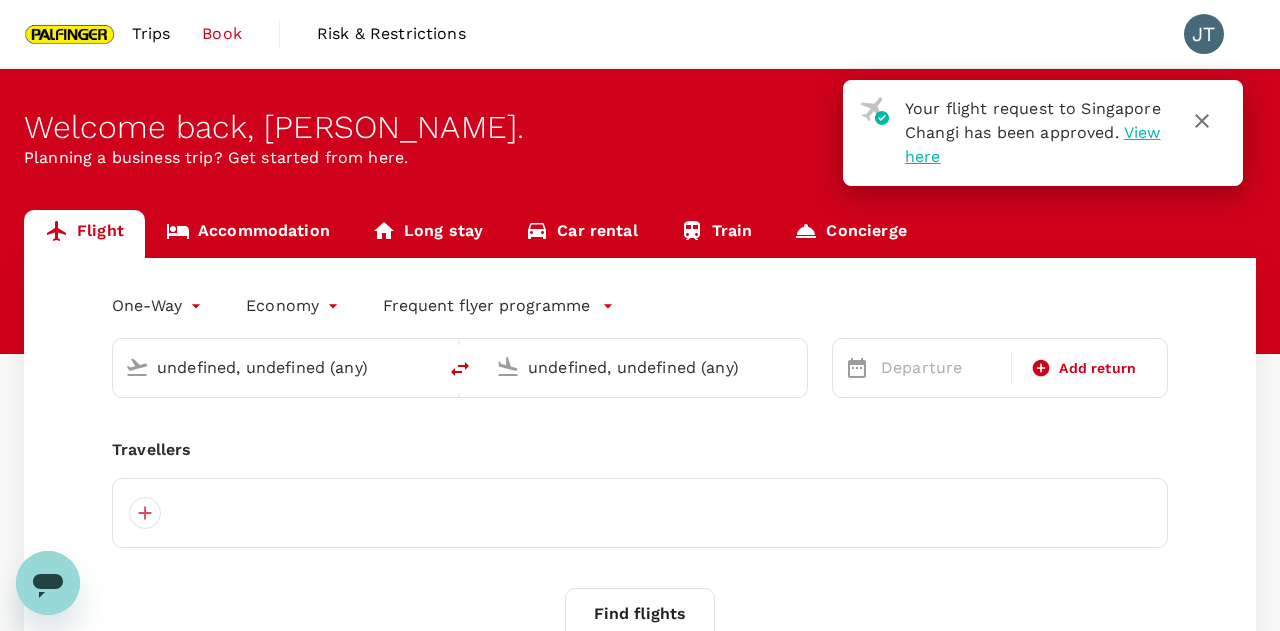 type 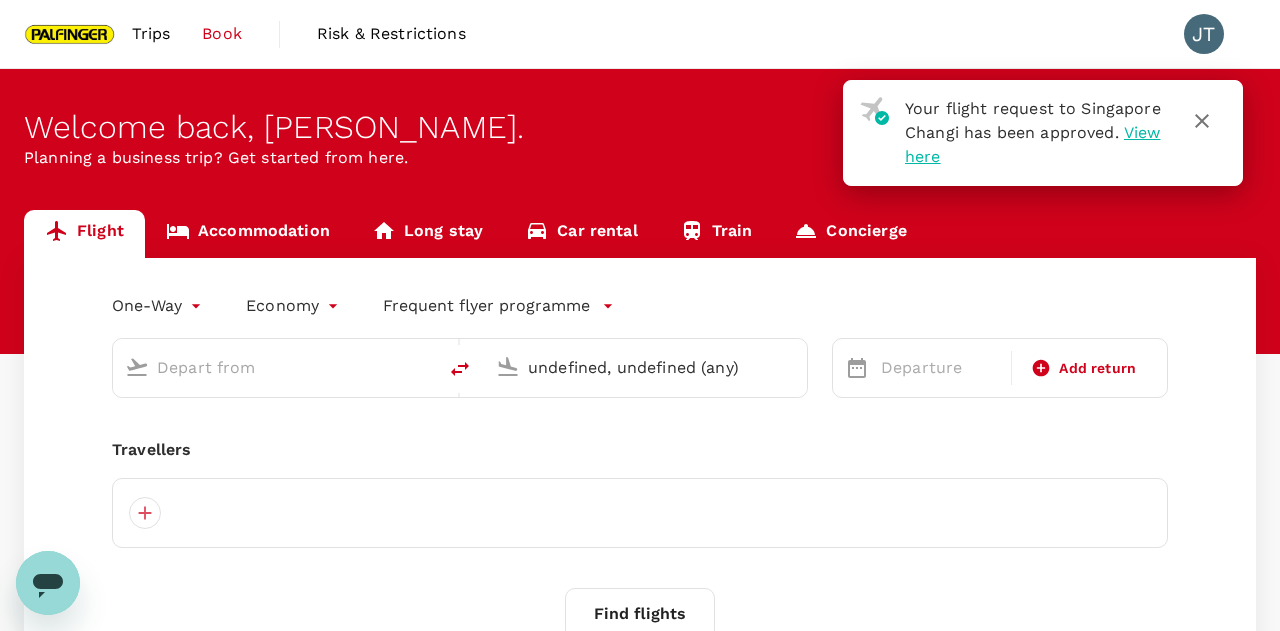 type 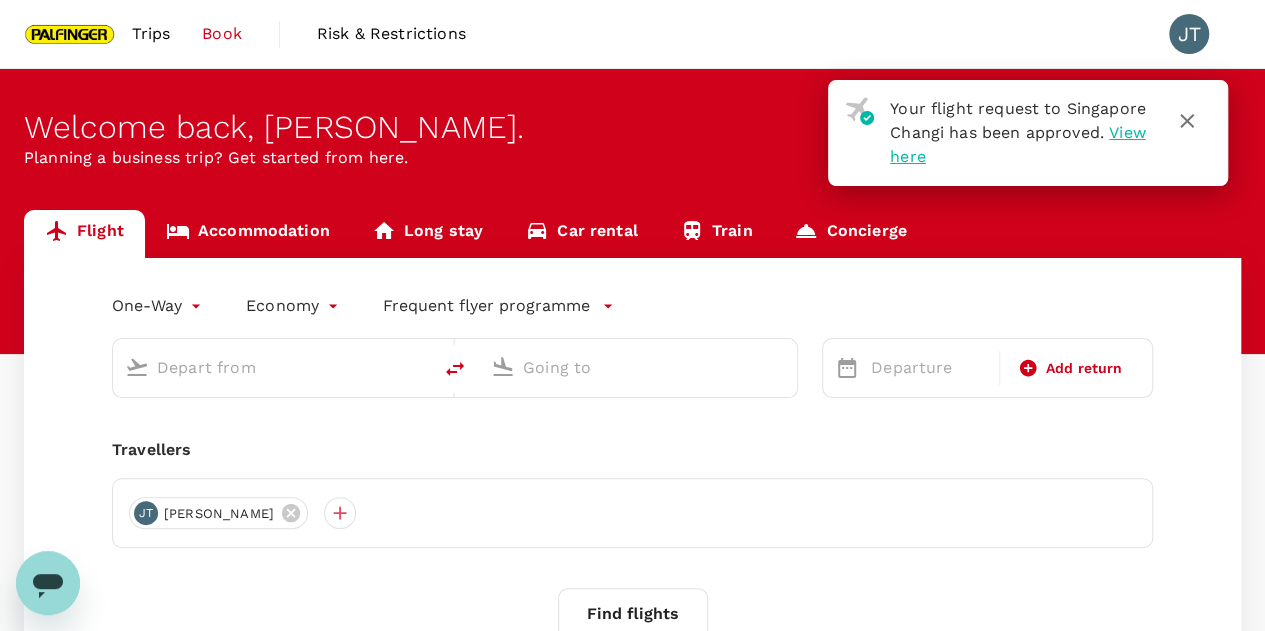 type on "roundtrip" 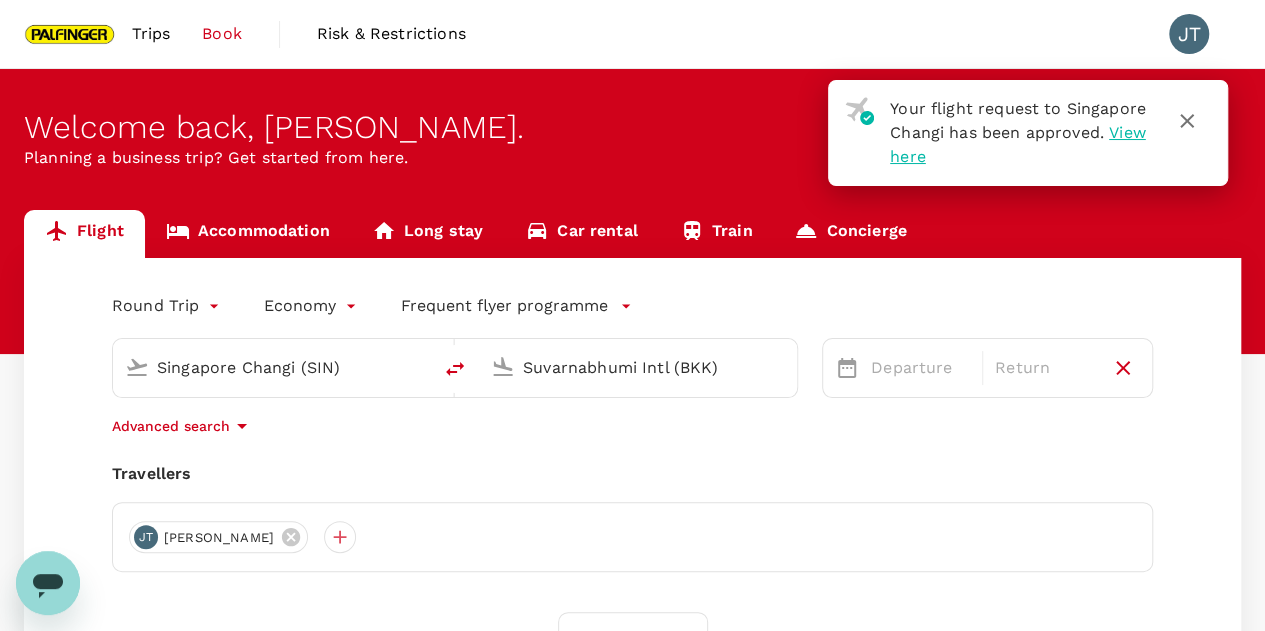 type 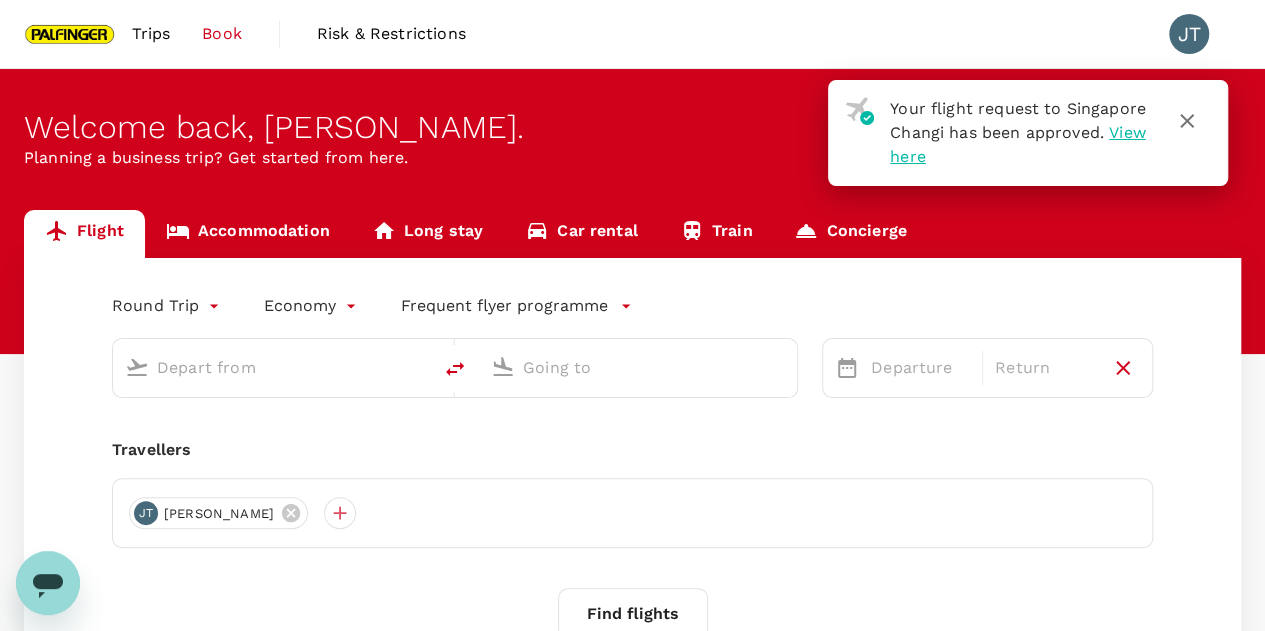 type on "Singapore Changi (SIN)" 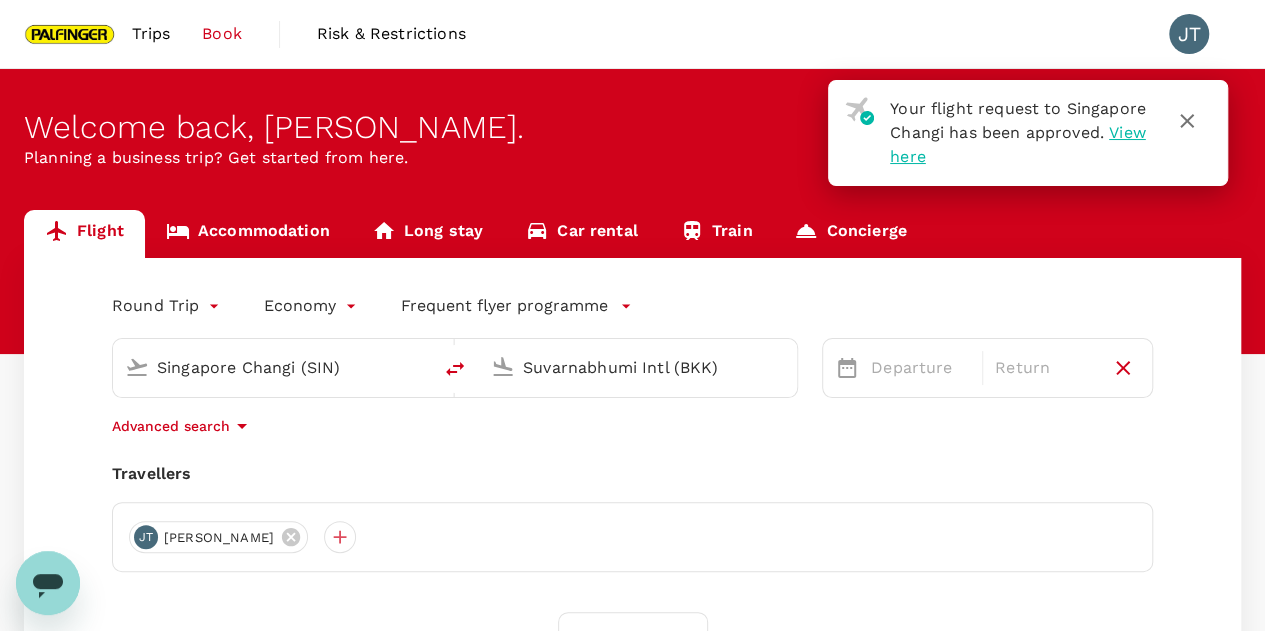 click on "Suvarnabhumi Intl (BKK)" at bounding box center (639, 367) 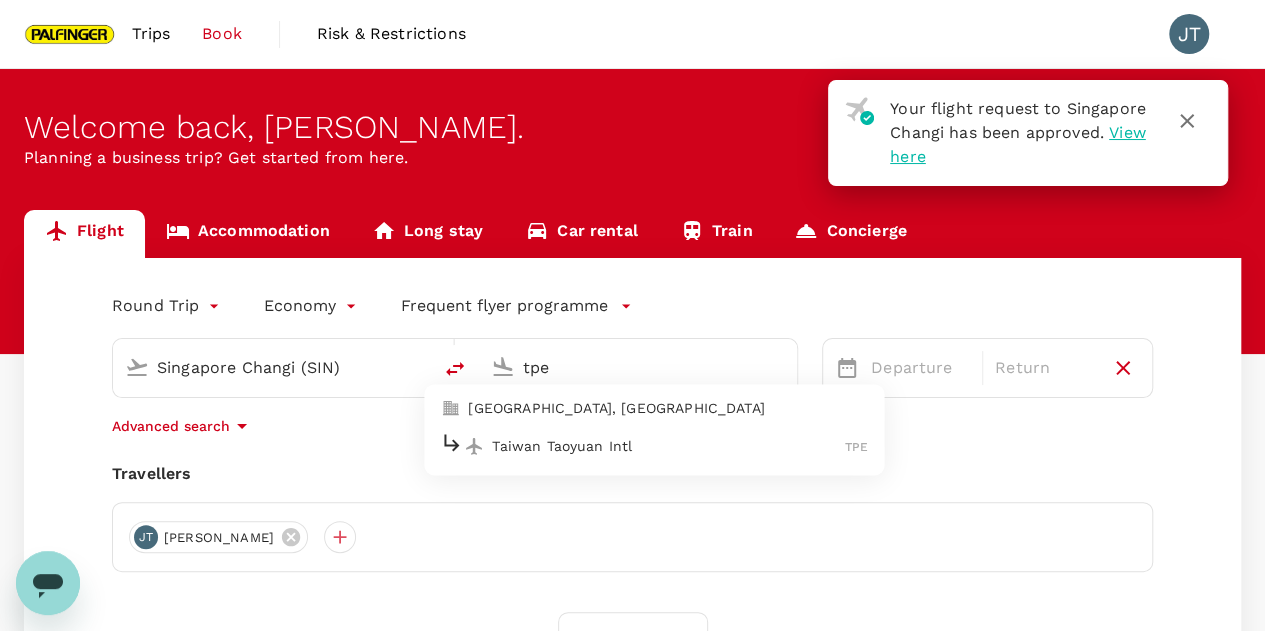 click on "Taiwan Taoyuan Intl" at bounding box center [668, 446] 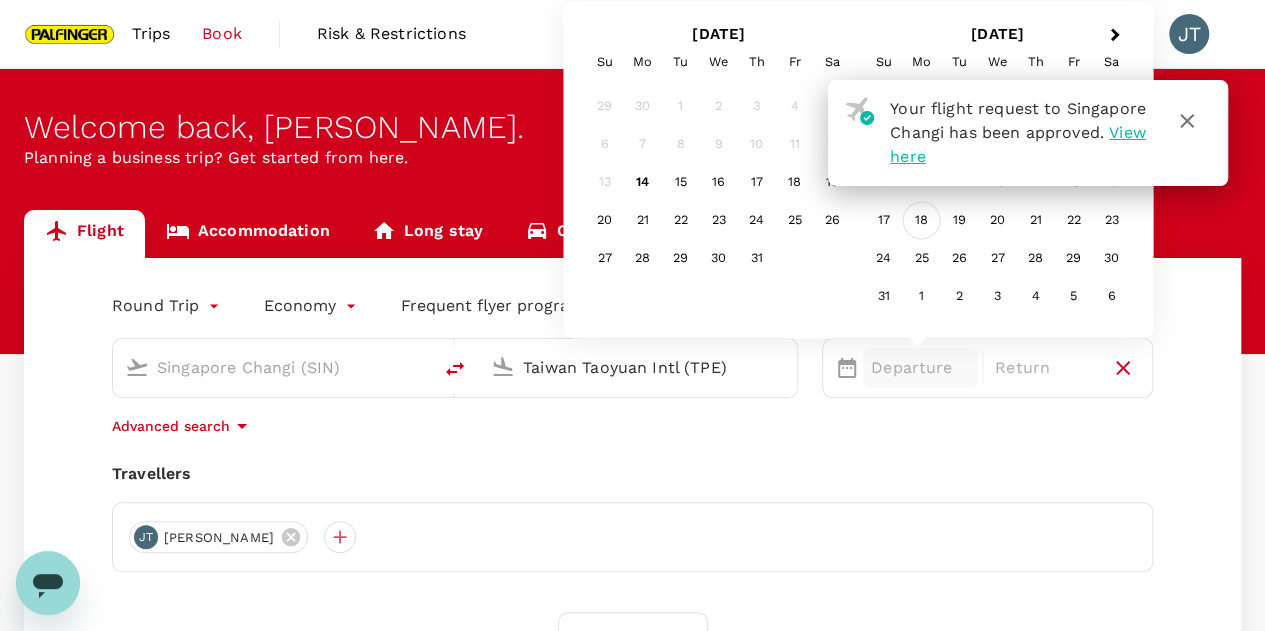 type on "Taiwan Taoyuan Intl (TPE)" 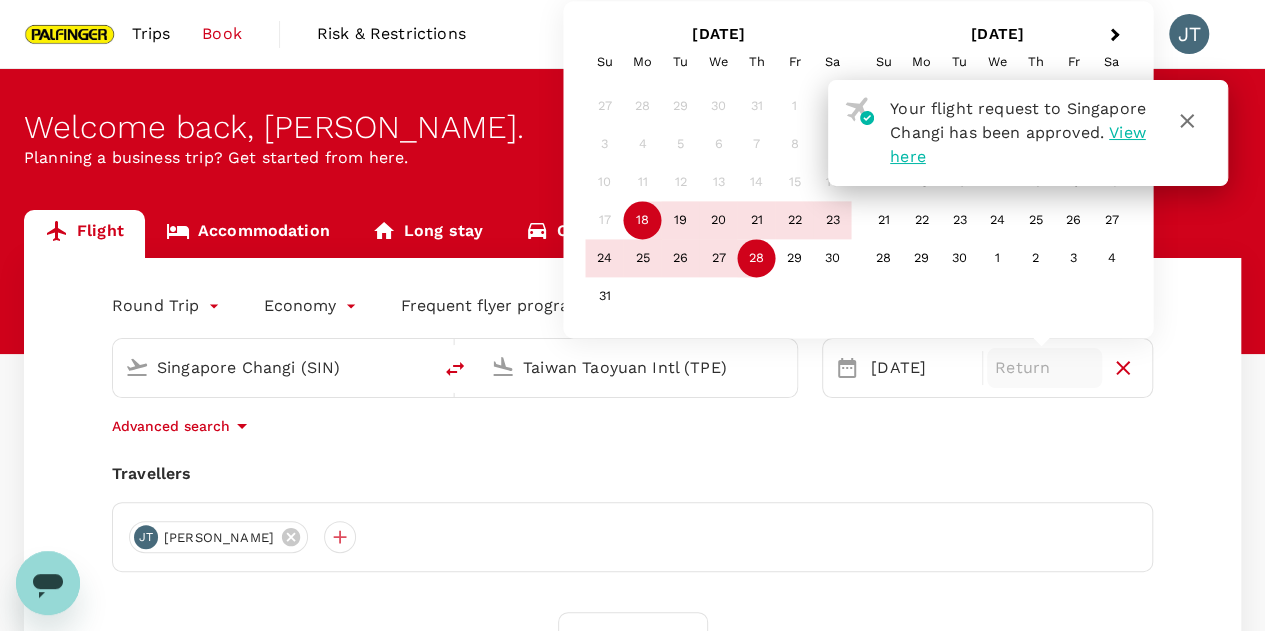 click on "28" at bounding box center (757, 259) 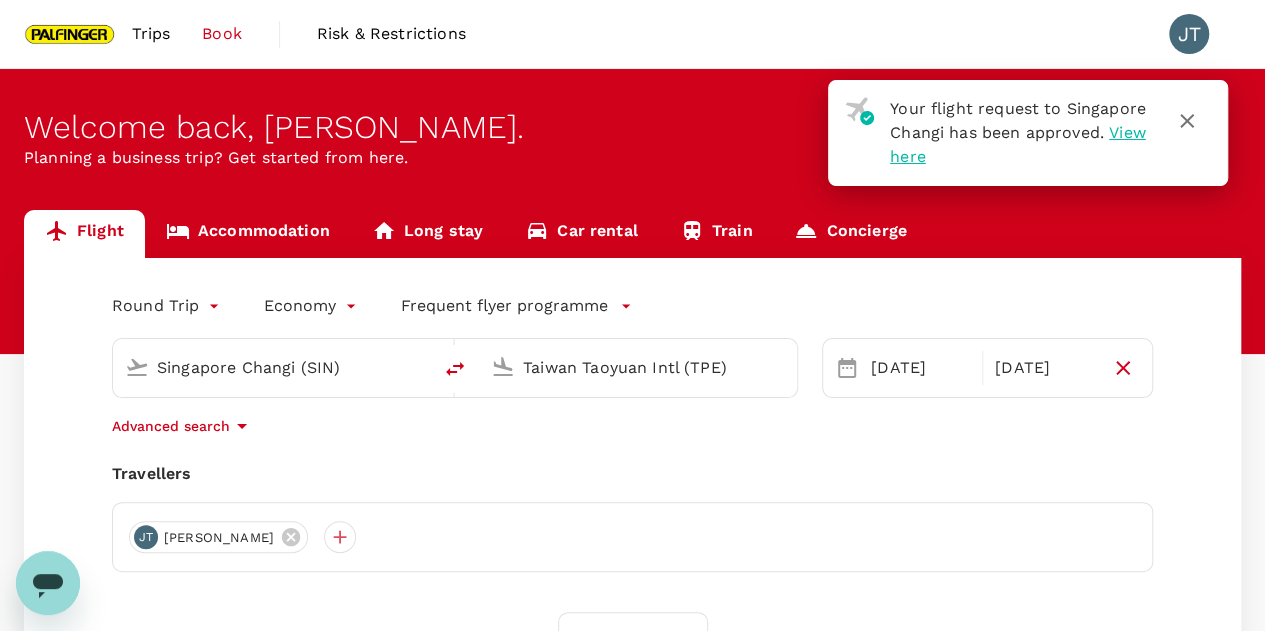 click on "Advanced search" at bounding box center (632, 426) 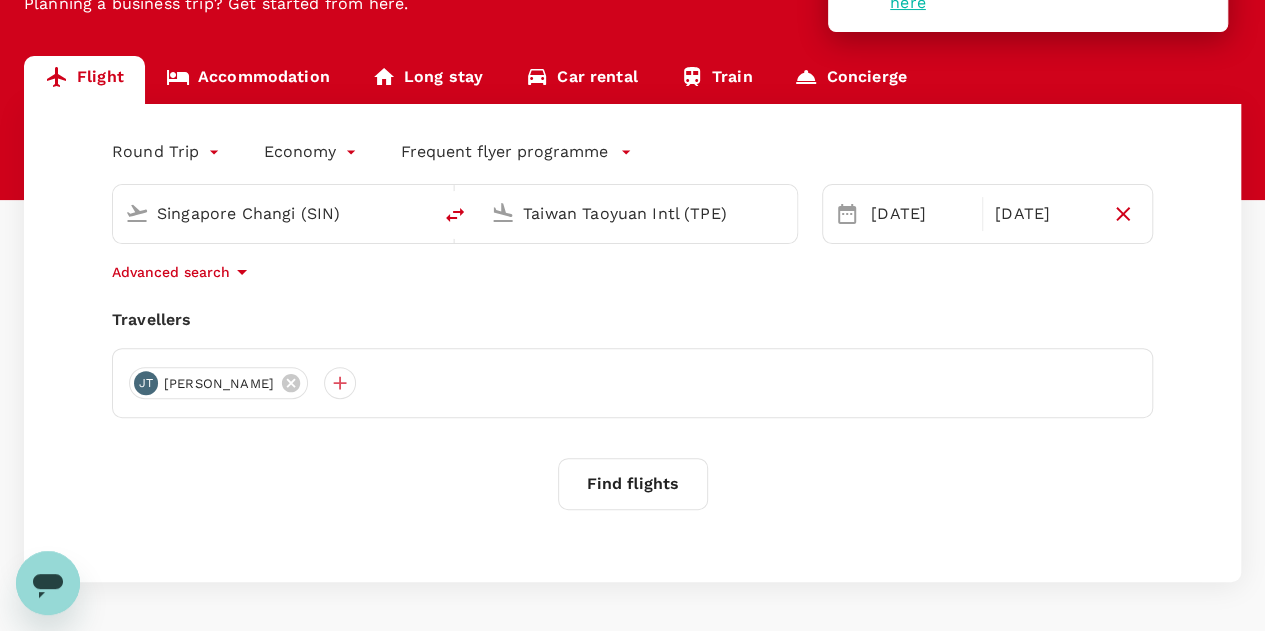 scroll, scrollTop: 228, scrollLeft: 0, axis: vertical 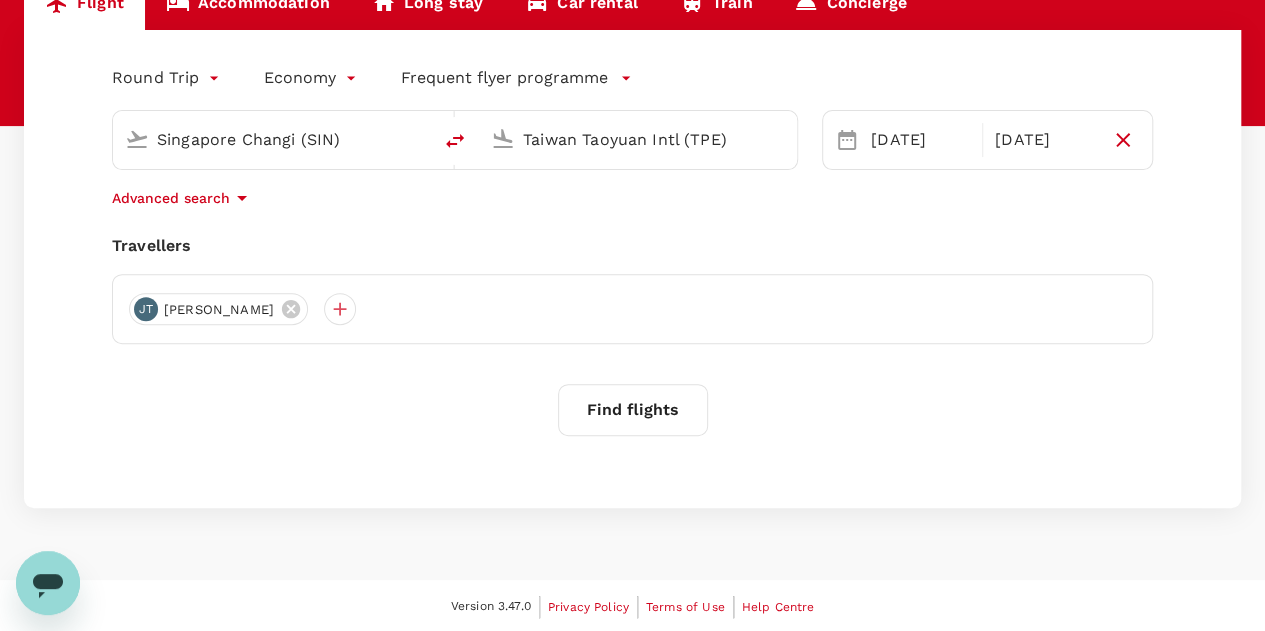 click on "Find flights" at bounding box center [633, 410] 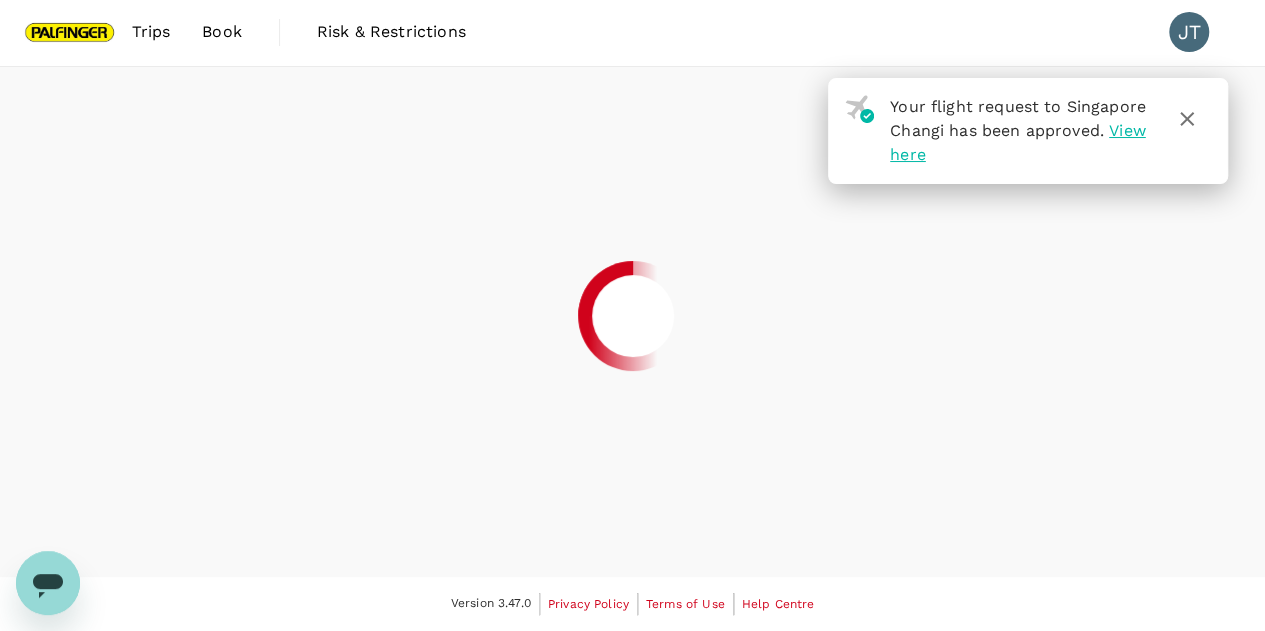 scroll, scrollTop: 0, scrollLeft: 0, axis: both 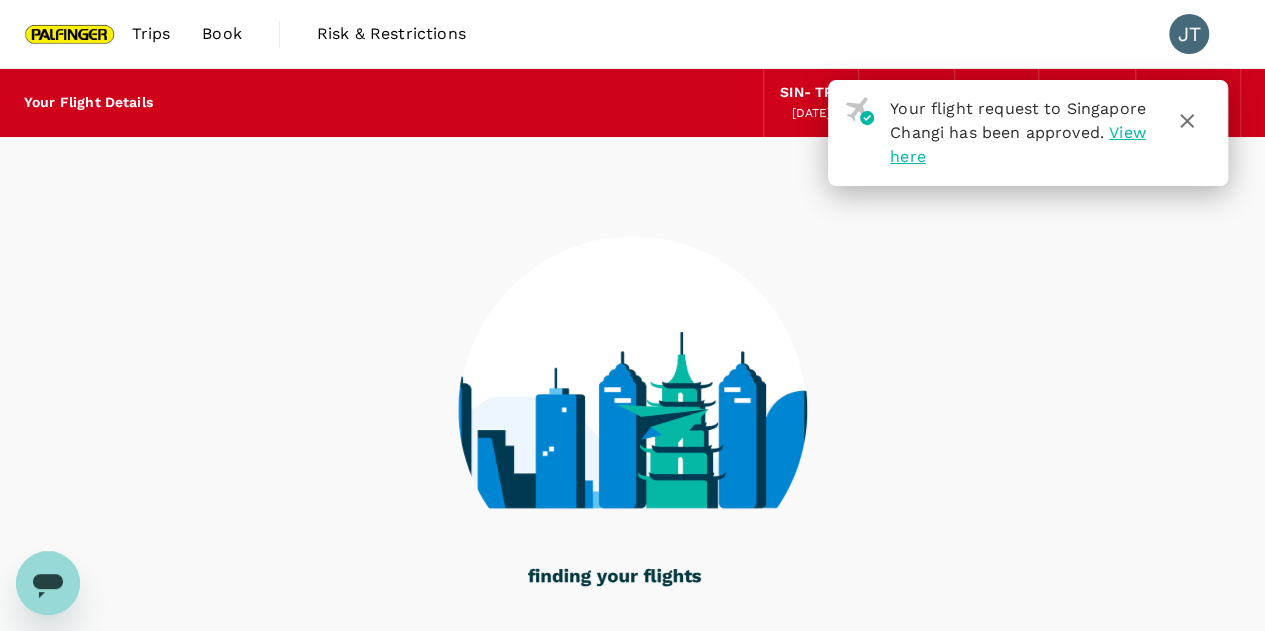 click 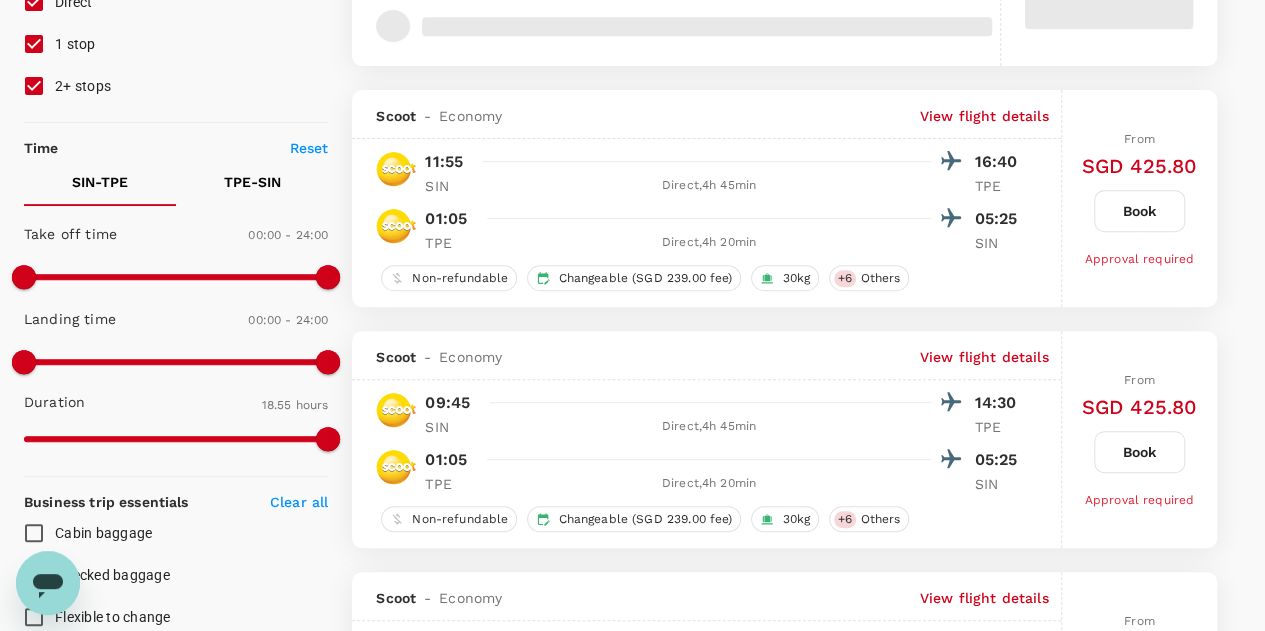 scroll, scrollTop: 100, scrollLeft: 0, axis: vertical 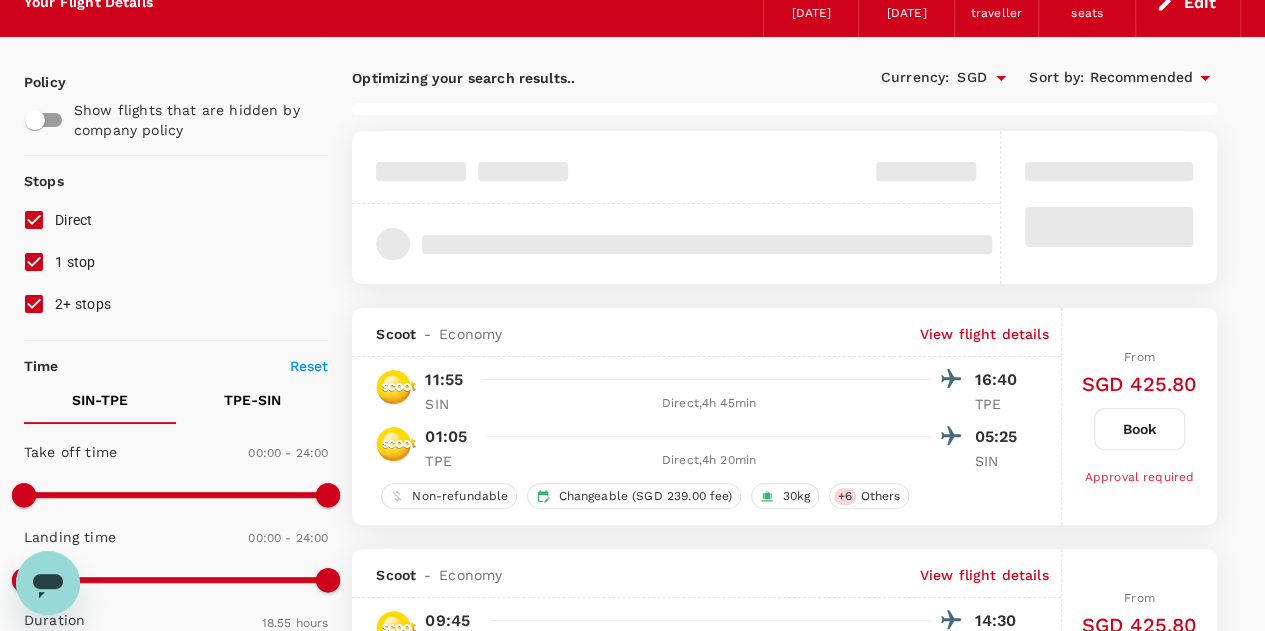 click on "1 stop" at bounding box center [34, 262] 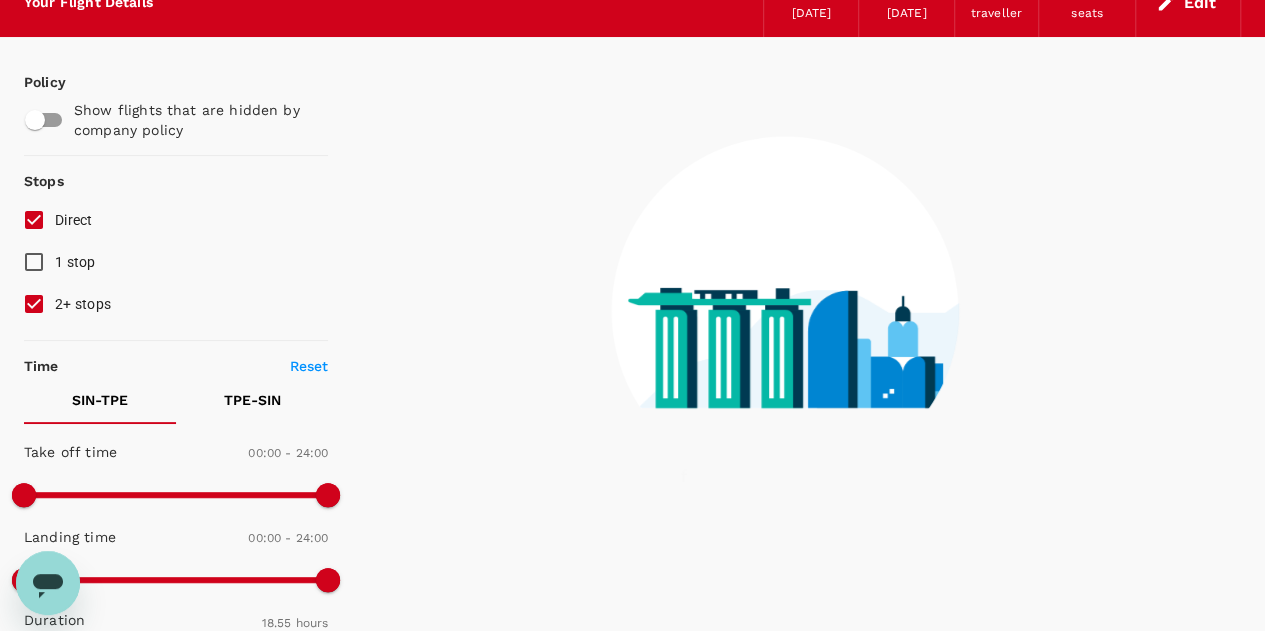 click on "2+ stops" at bounding box center [34, 304] 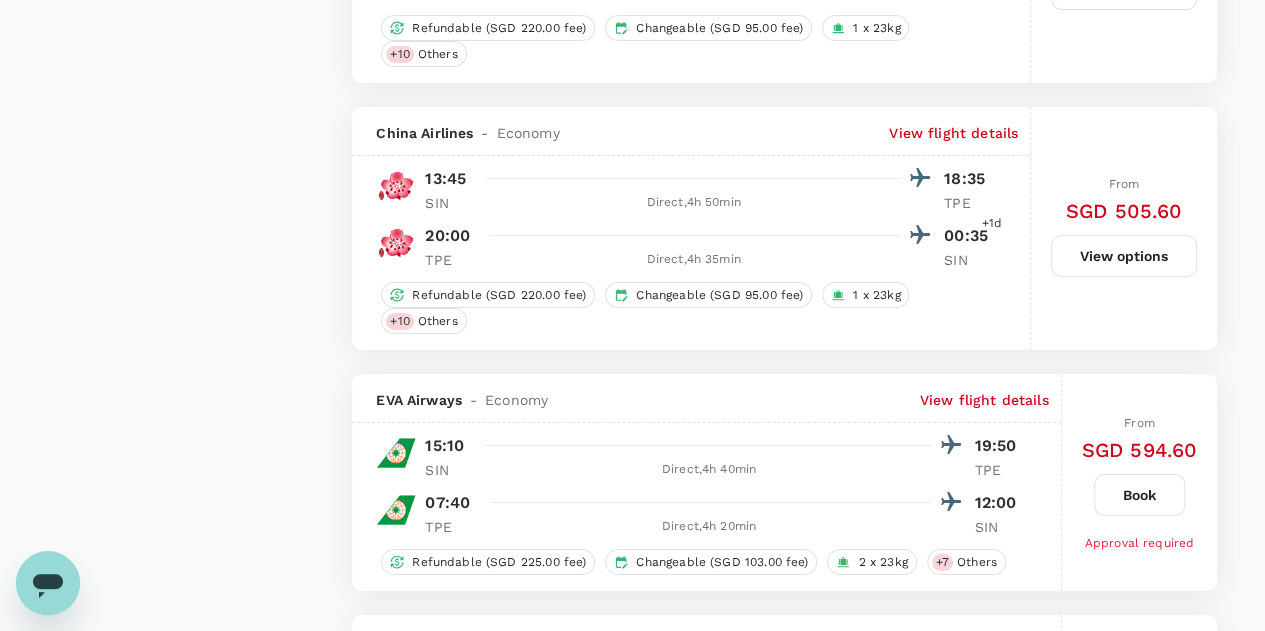 scroll, scrollTop: 3800, scrollLeft: 0, axis: vertical 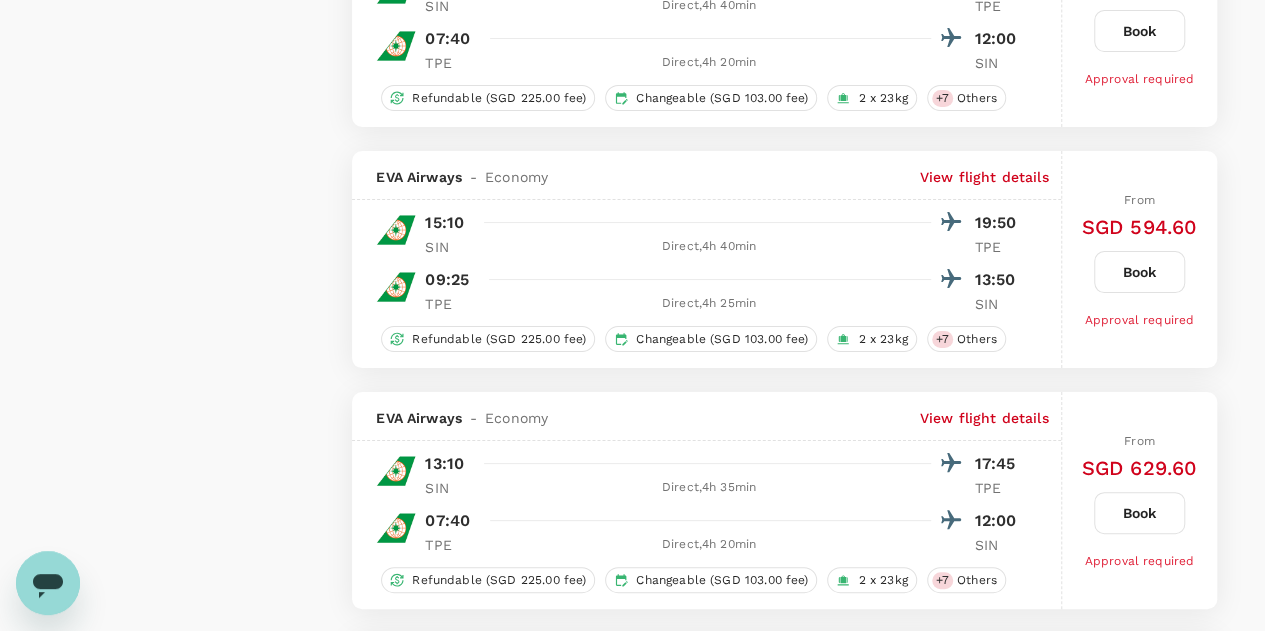 type on "1390" 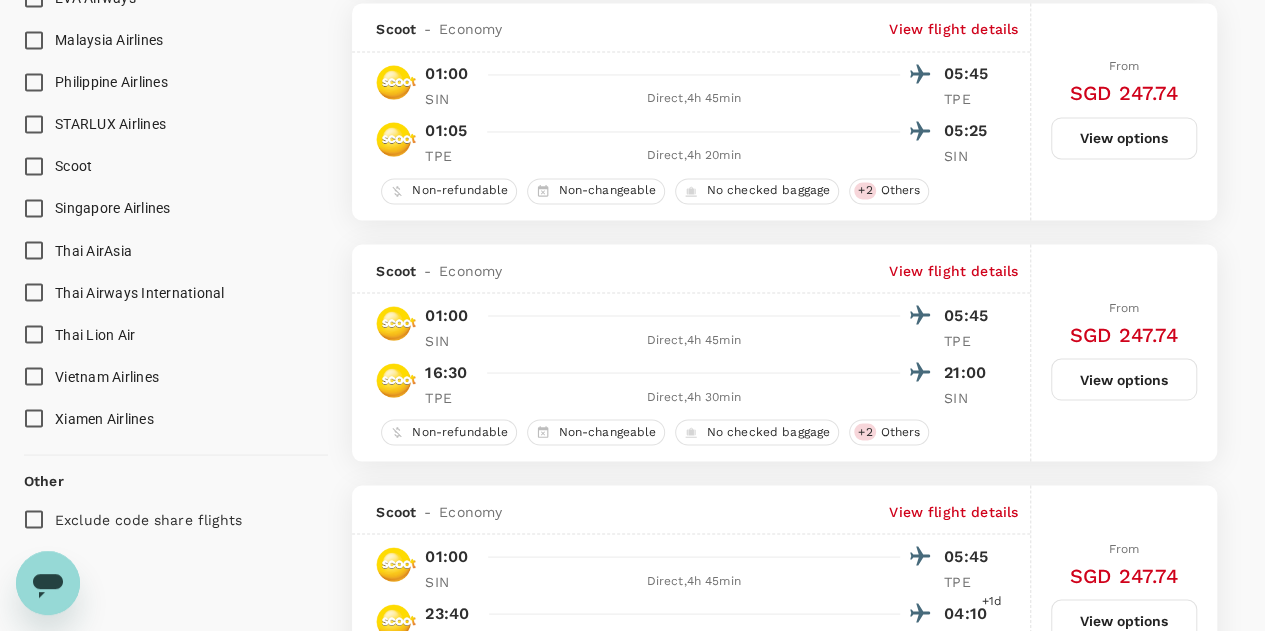scroll, scrollTop: 1706, scrollLeft: 0, axis: vertical 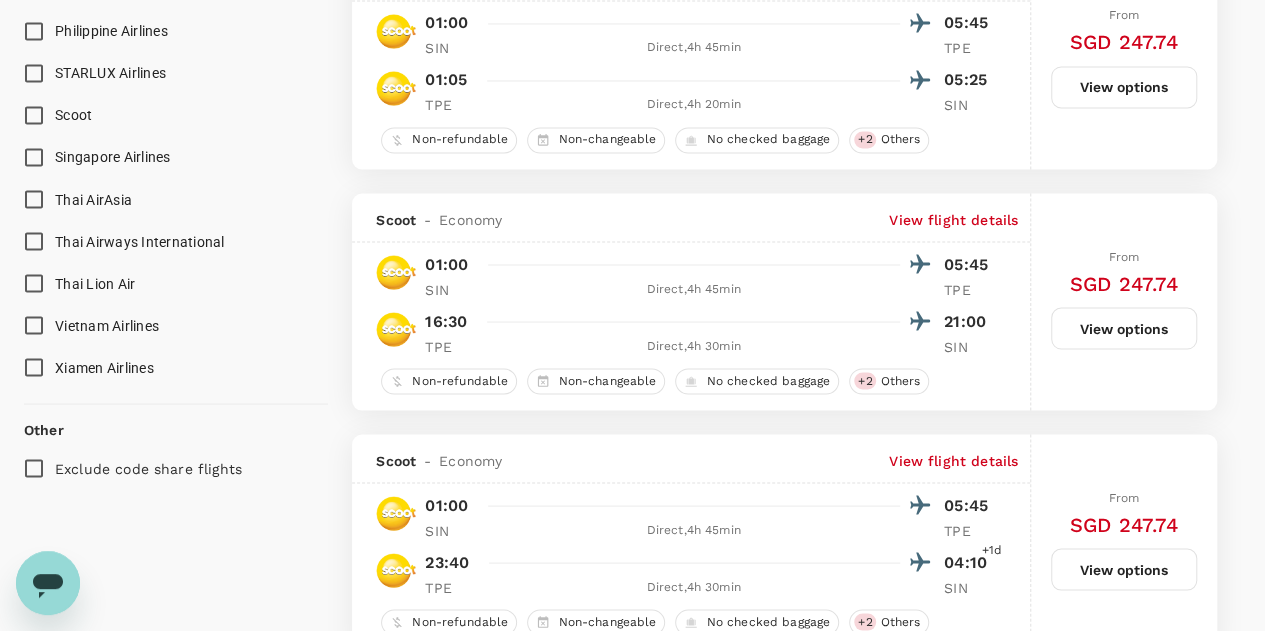 click on "Exclude code share flights" at bounding box center [34, 468] 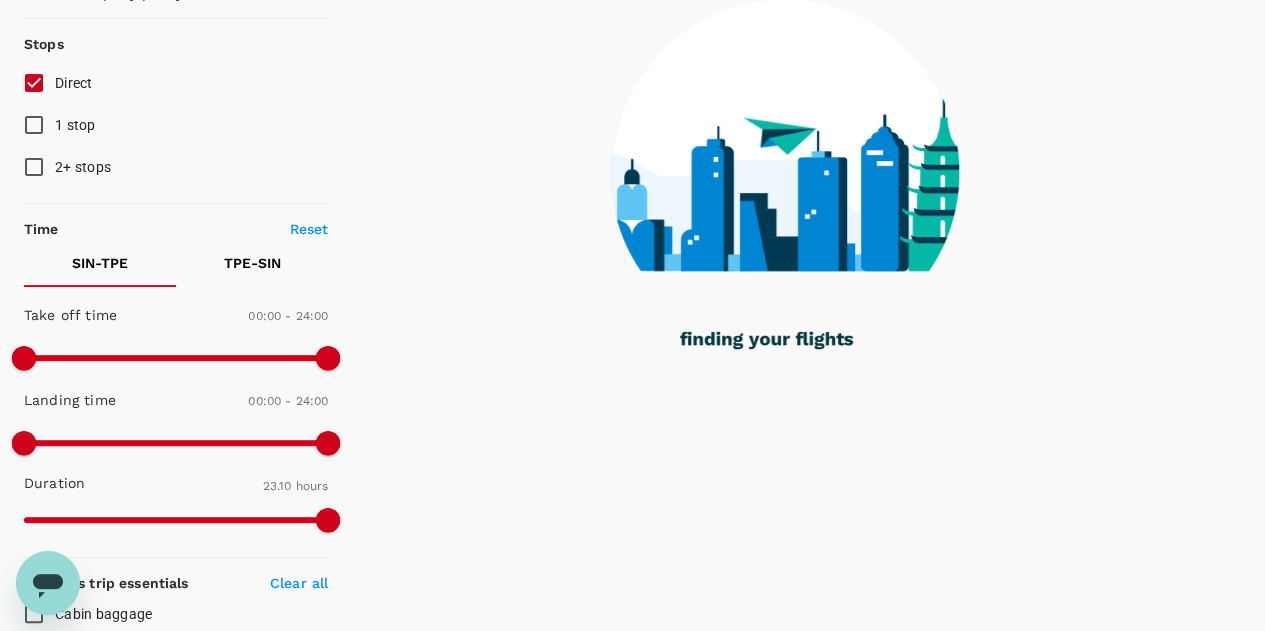 scroll, scrollTop: 0, scrollLeft: 0, axis: both 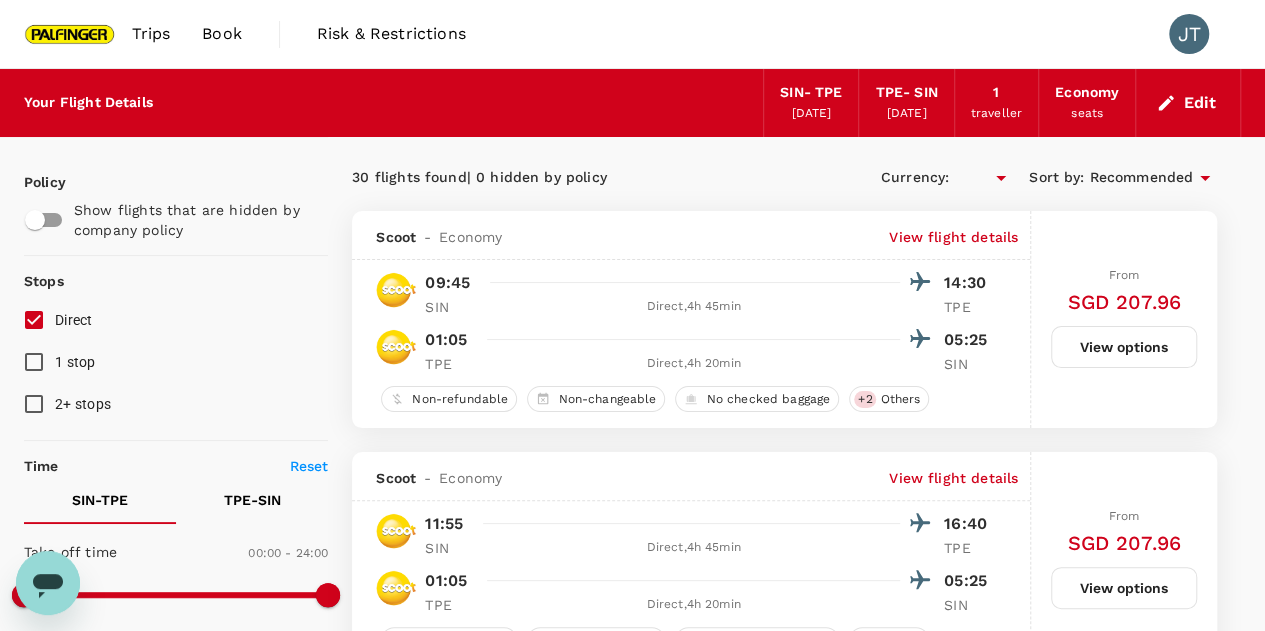 type on "SGD" 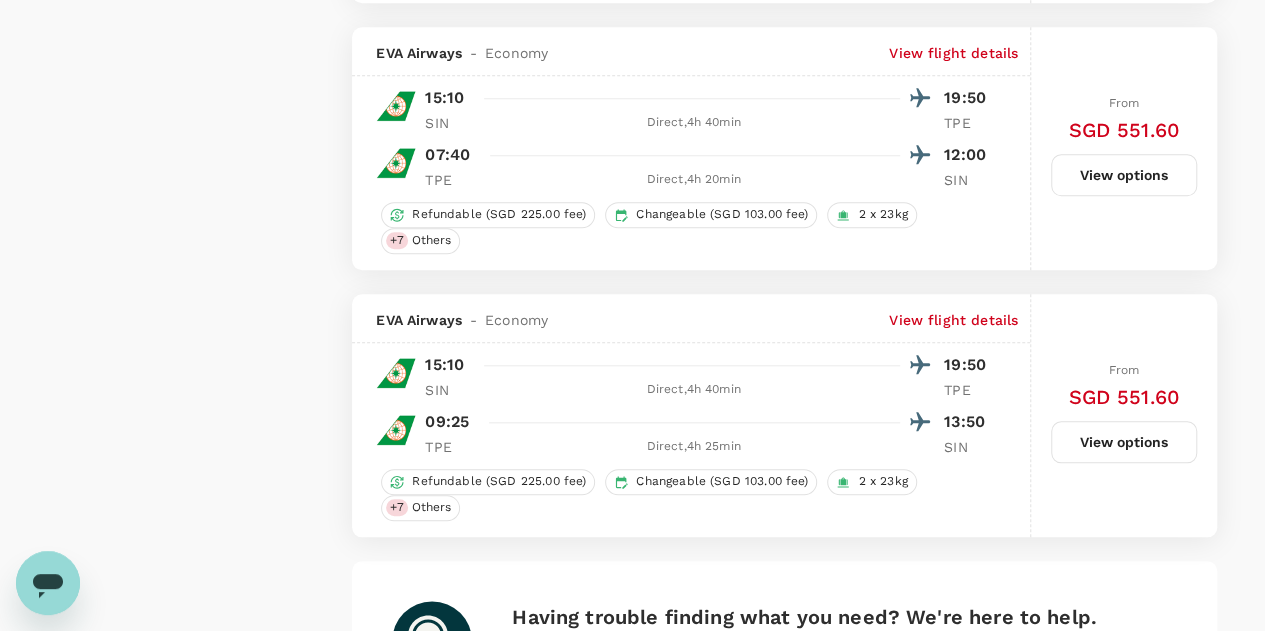 scroll, scrollTop: 4928, scrollLeft: 0, axis: vertical 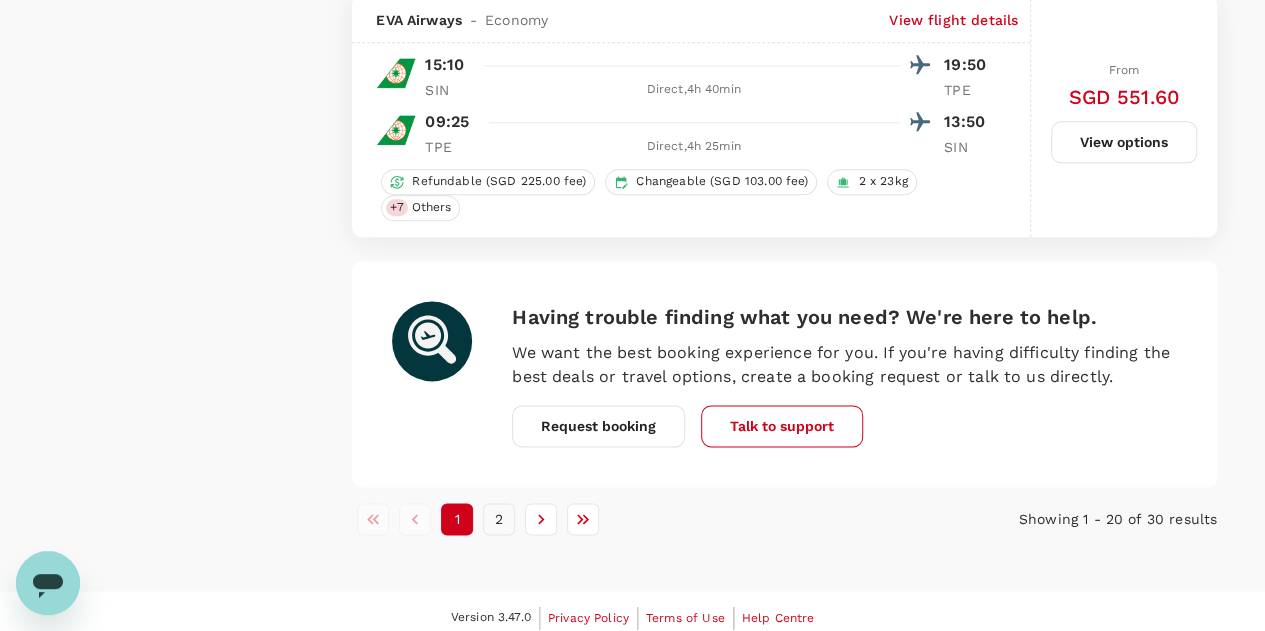 click on "2" at bounding box center (499, 519) 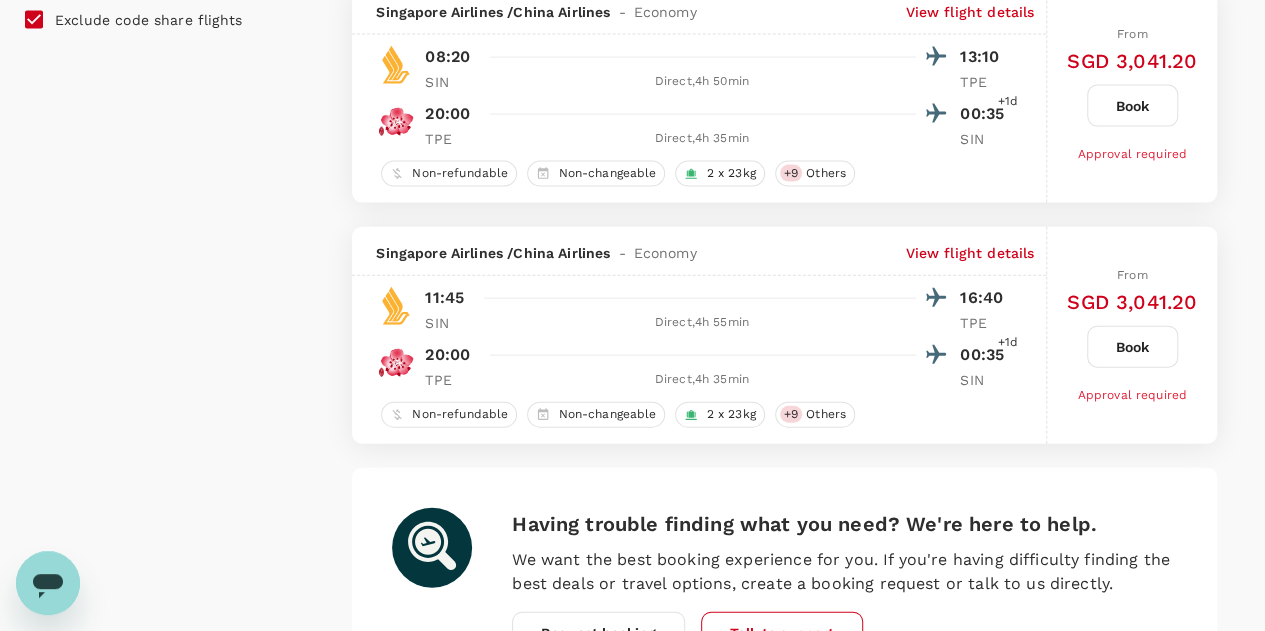 scroll, scrollTop: 2068, scrollLeft: 0, axis: vertical 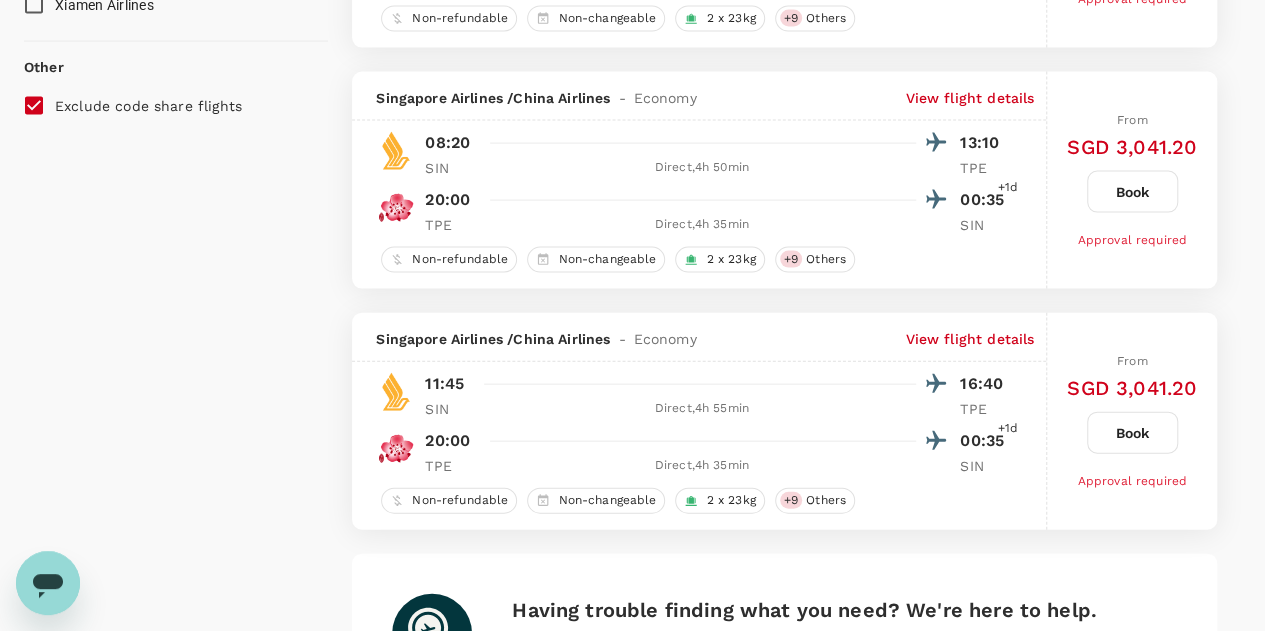 click on "Exclude code share flights" at bounding box center (34, 106) 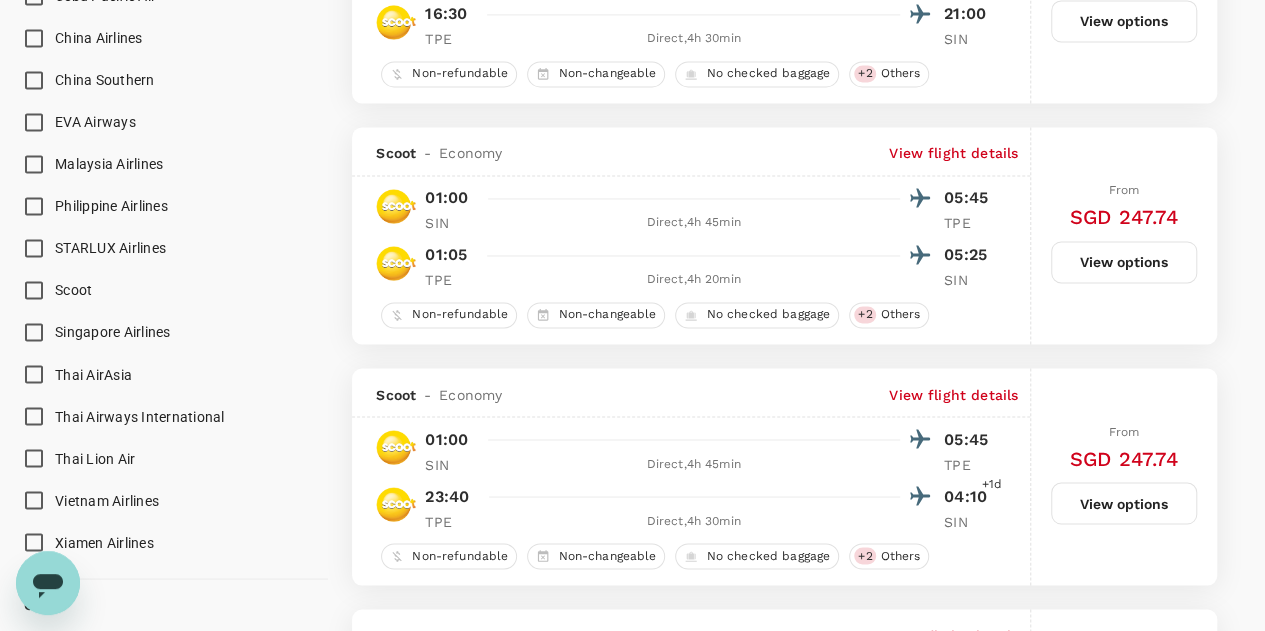 scroll, scrollTop: 1500, scrollLeft: 0, axis: vertical 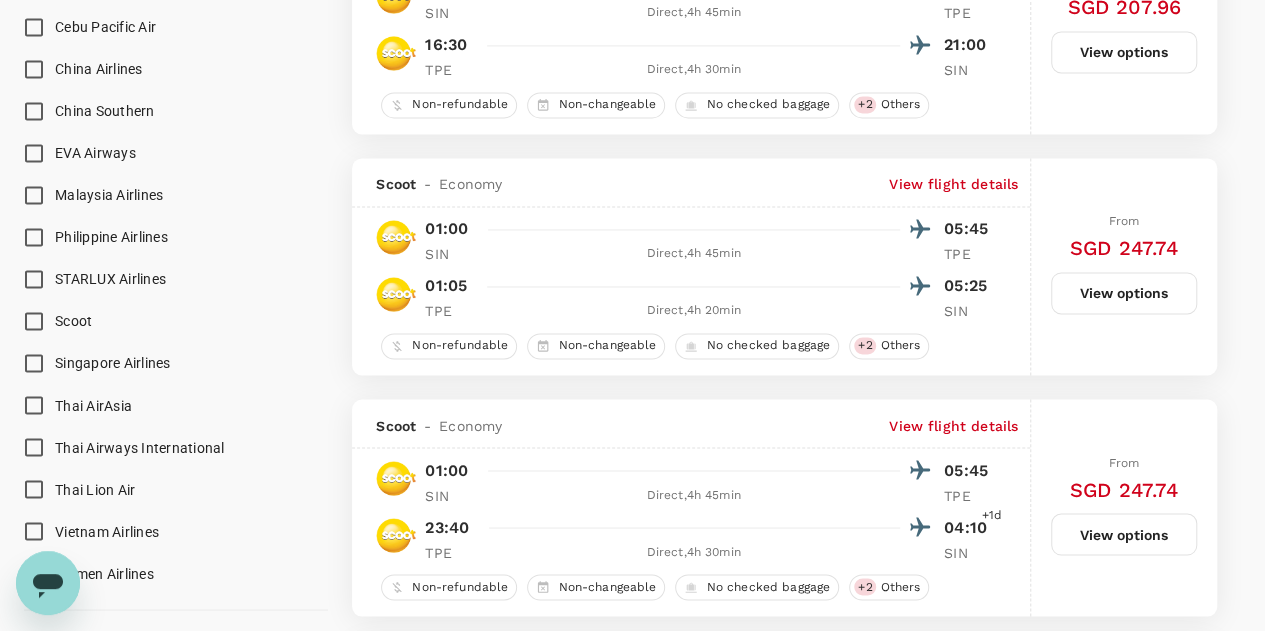click on "EVA Airways" at bounding box center (34, 153) 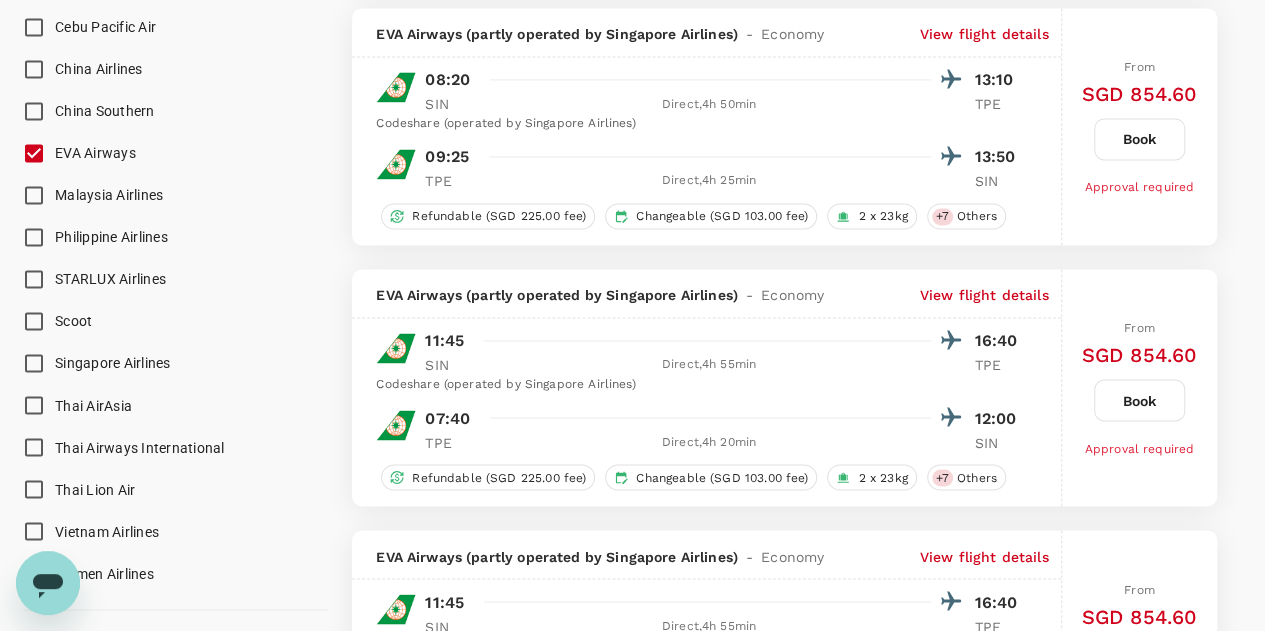click on "Singapore Airlines" at bounding box center [34, 363] 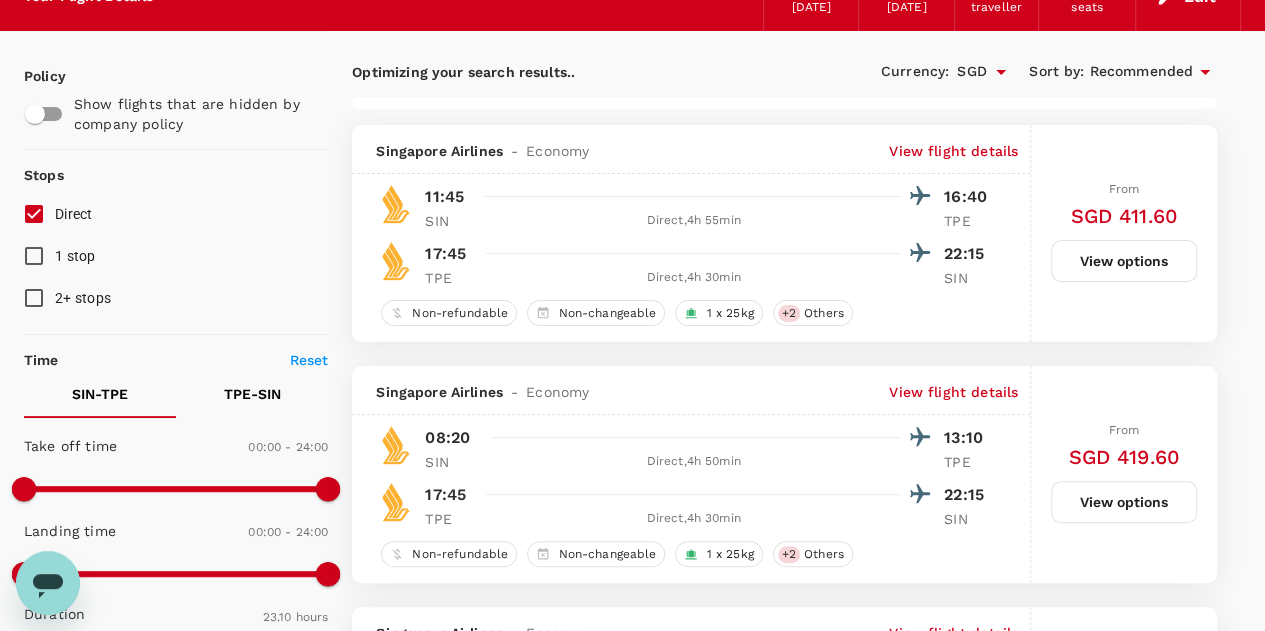 scroll, scrollTop: 0, scrollLeft: 0, axis: both 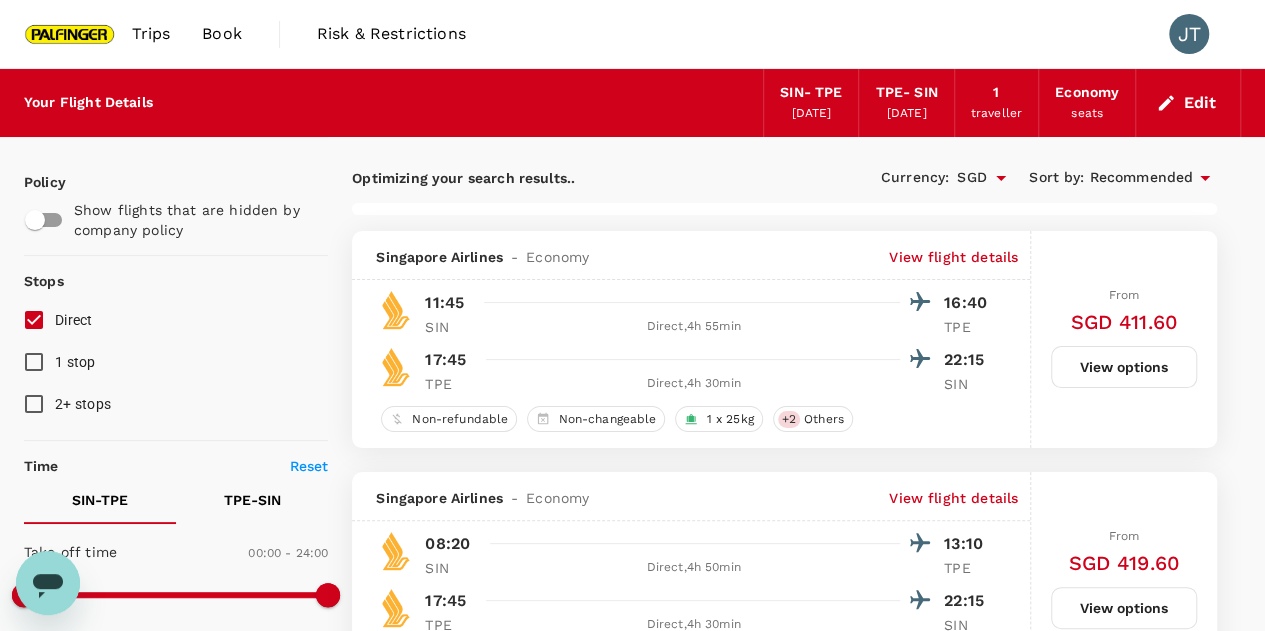 checkbox on "false" 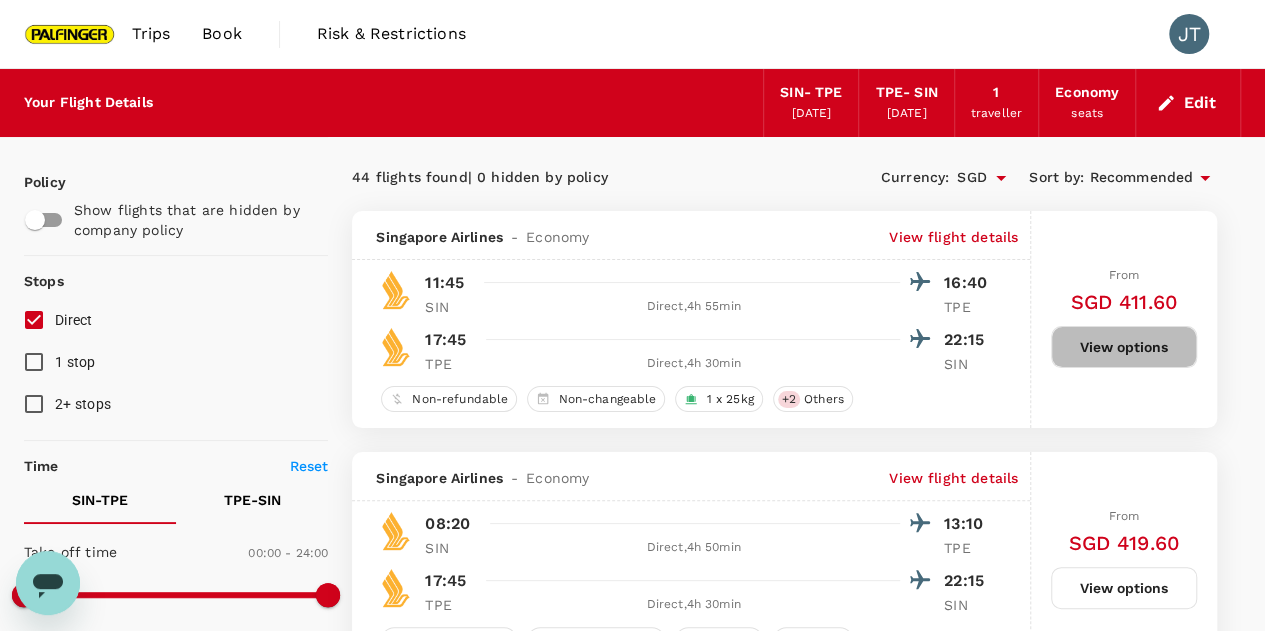 click on "View options" at bounding box center (1124, 347) 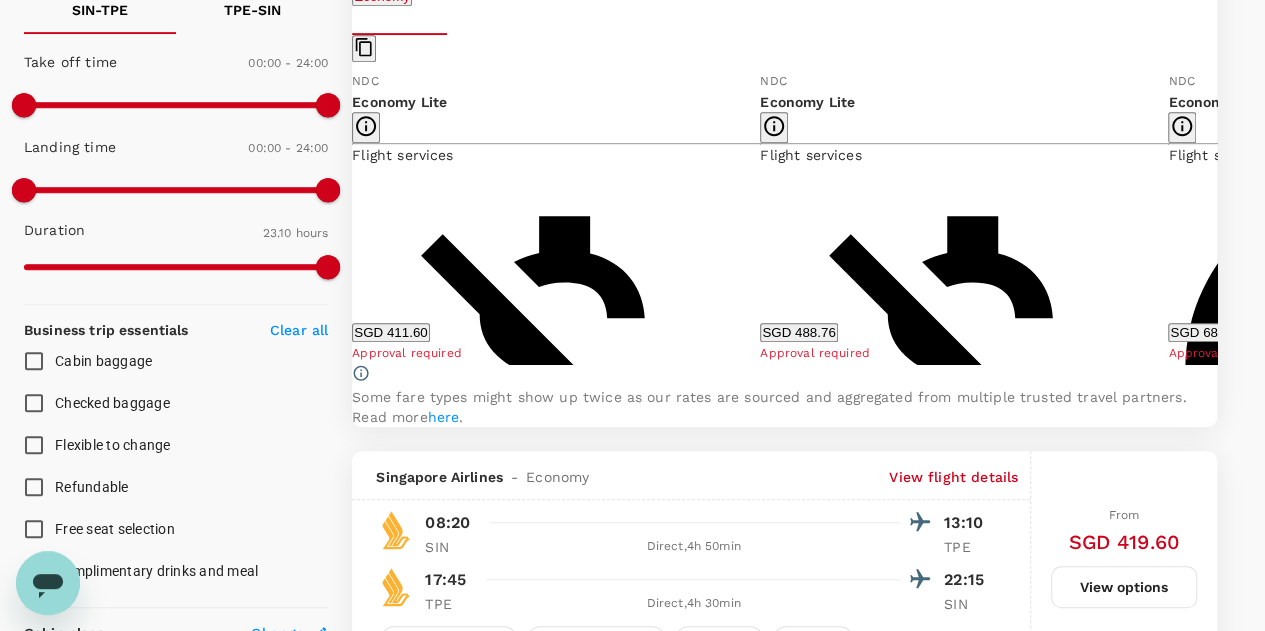 scroll, scrollTop: 510, scrollLeft: 0, axis: vertical 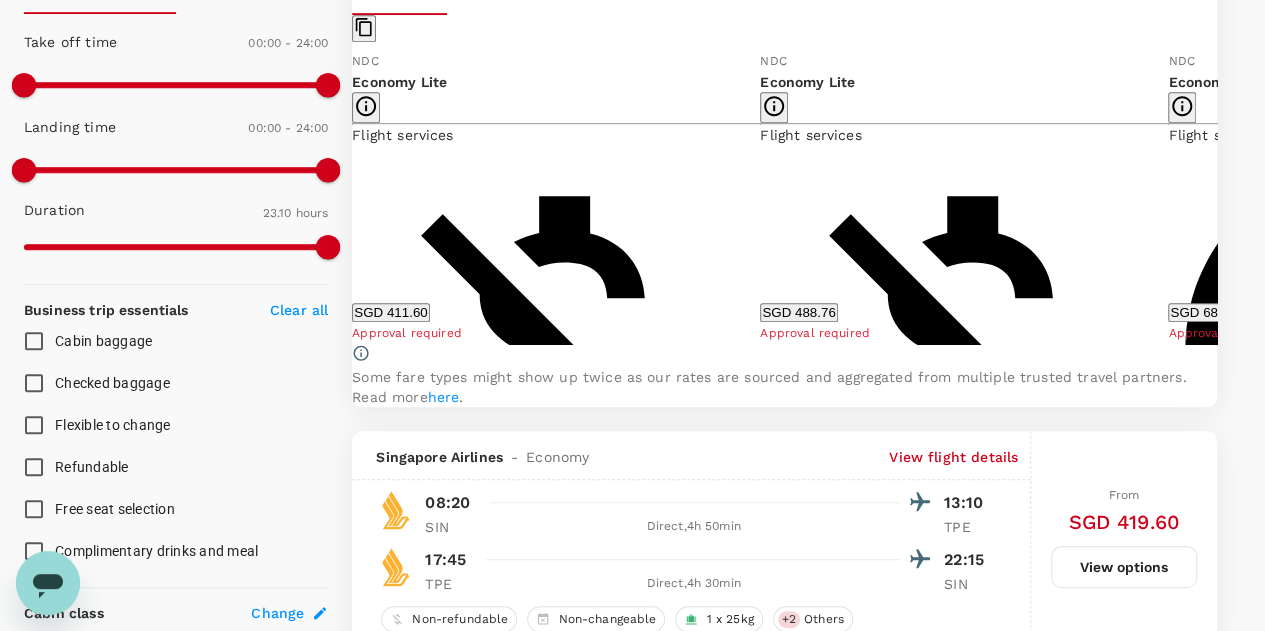 click 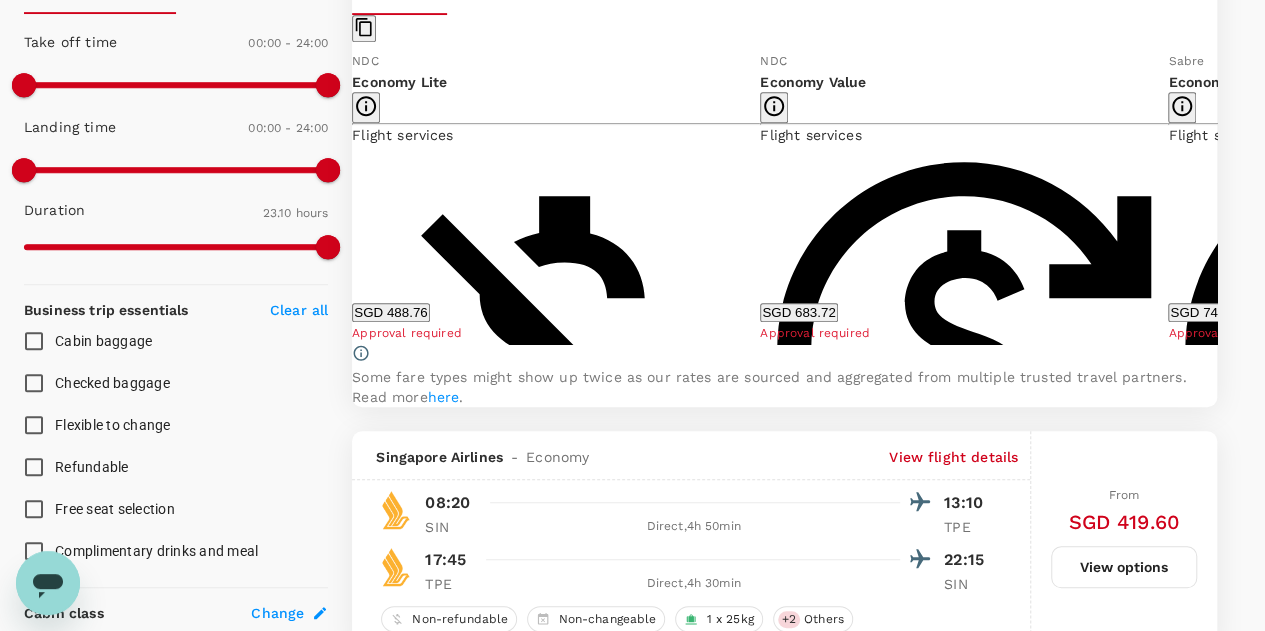 click 